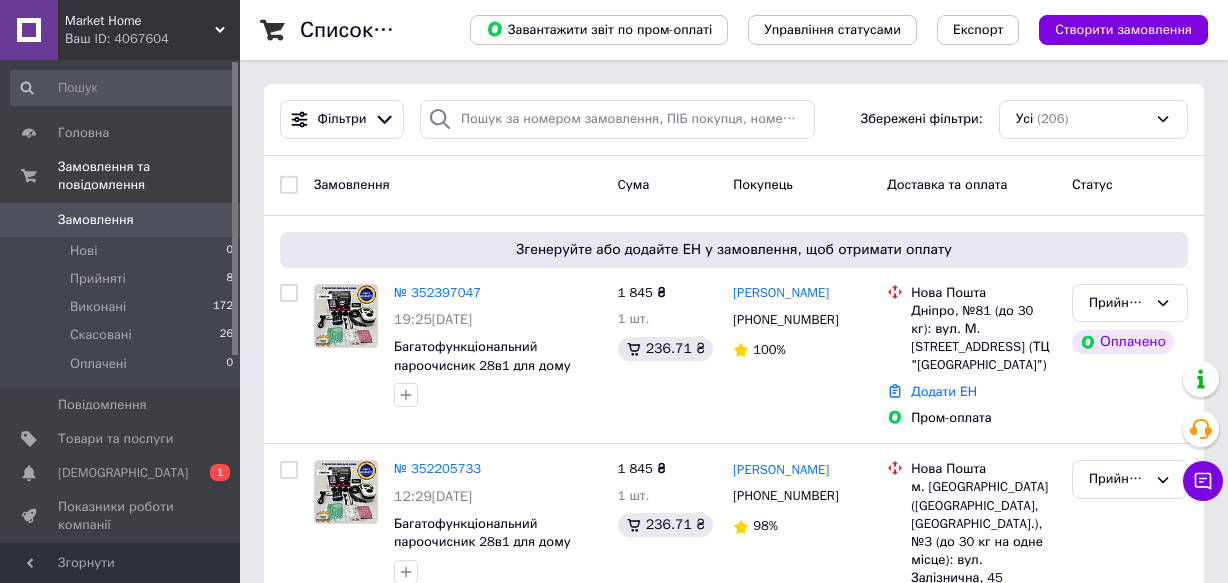 scroll, scrollTop: 0, scrollLeft: 0, axis: both 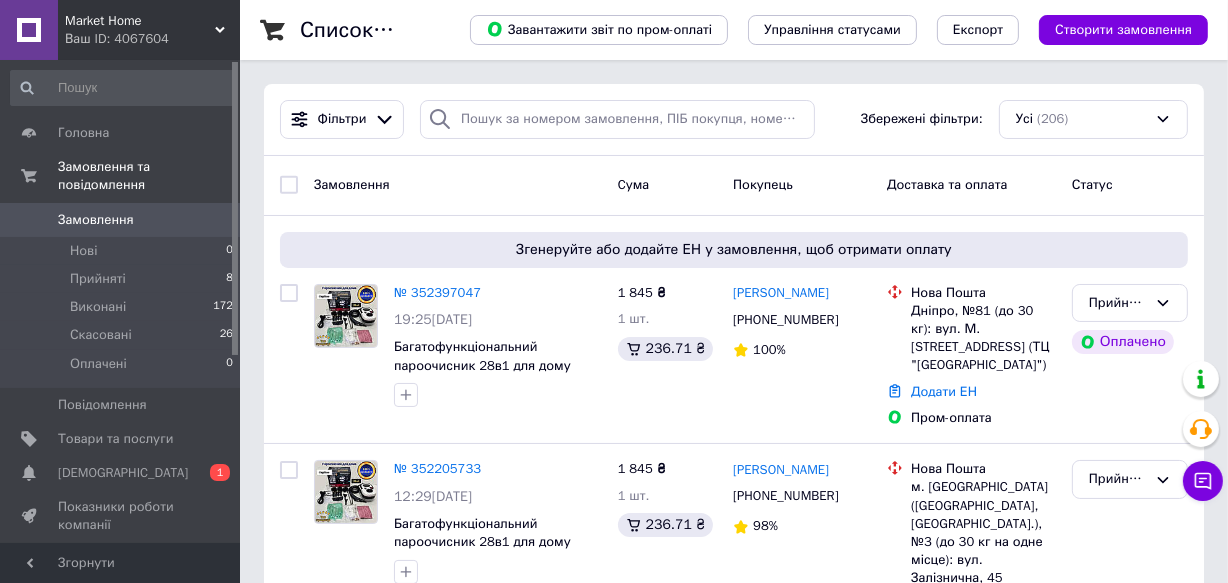 click on "Замовлення" at bounding box center [458, 185] 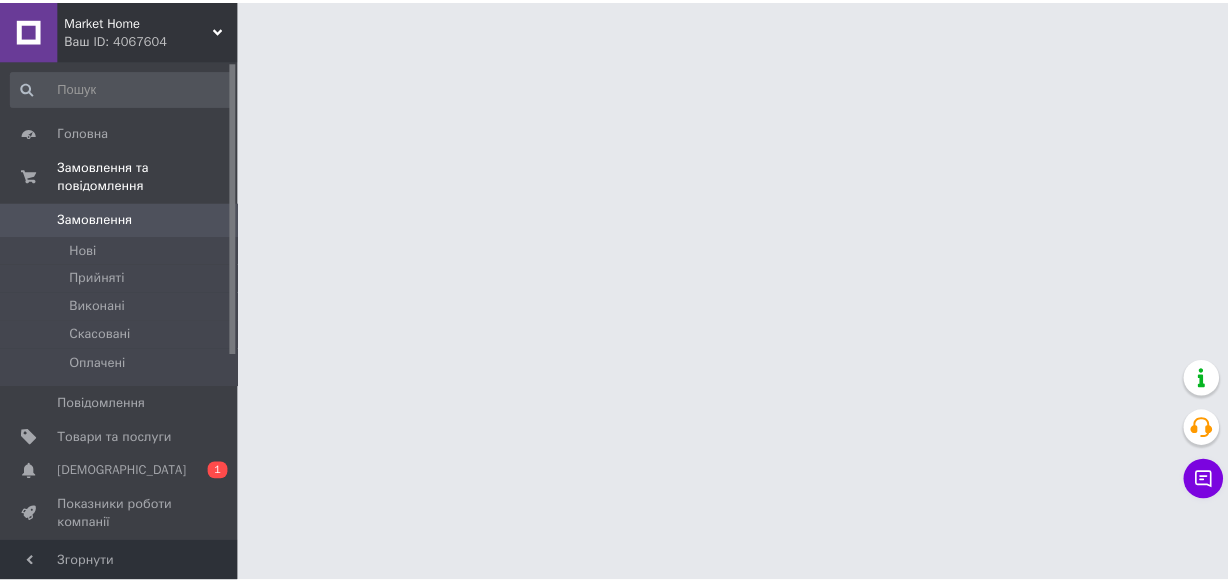scroll, scrollTop: 0, scrollLeft: 0, axis: both 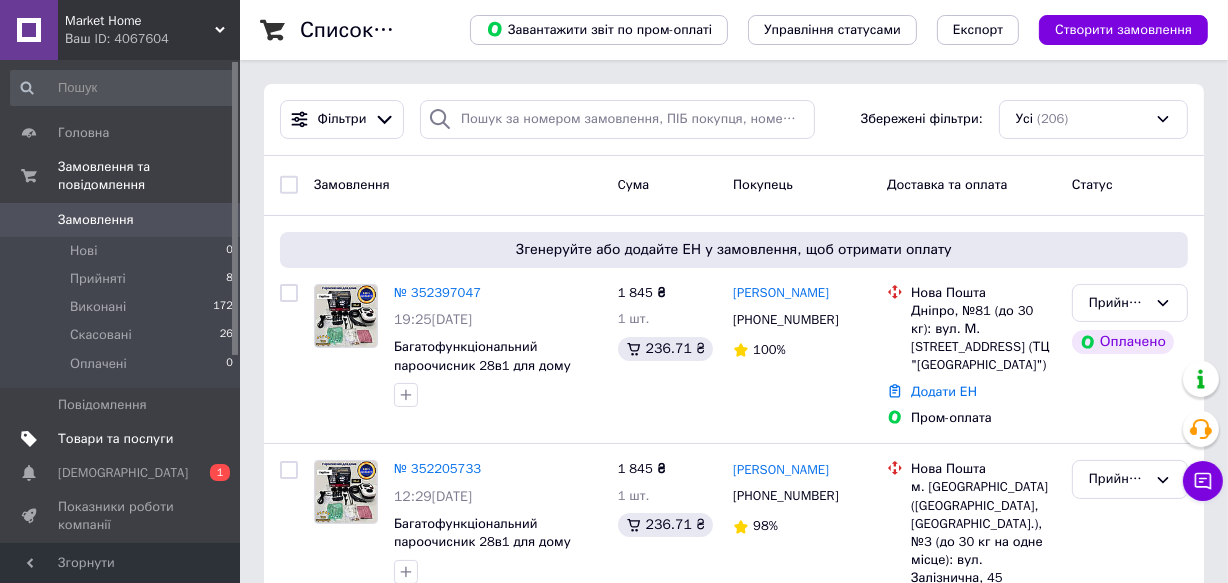 click on "Товари та послуги" at bounding box center (115, 439) 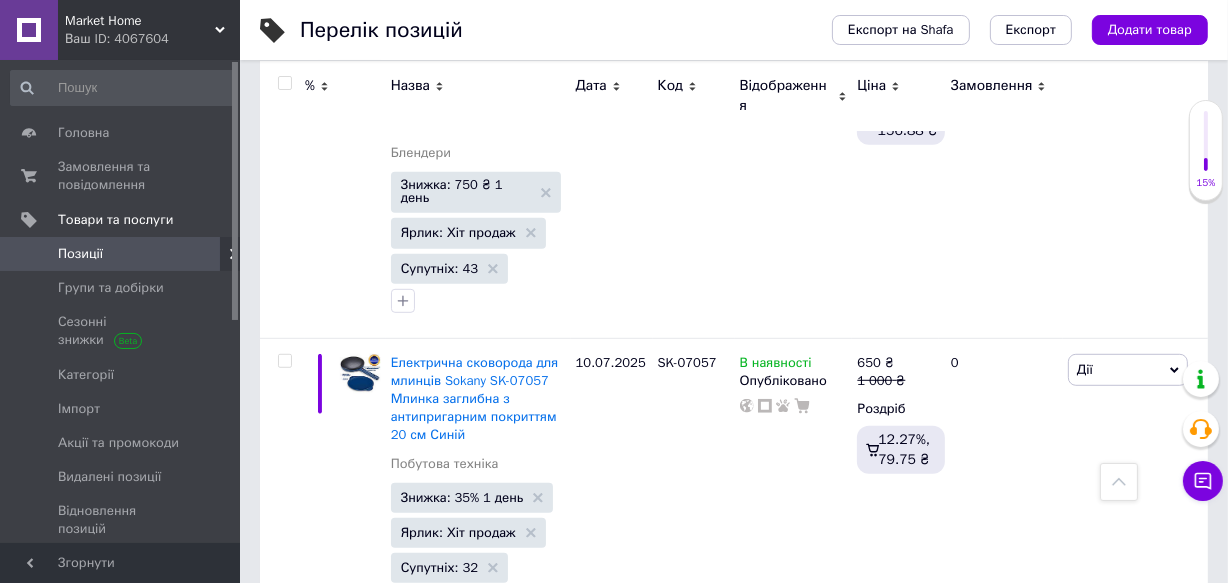 scroll, scrollTop: 30100, scrollLeft: 0, axis: vertical 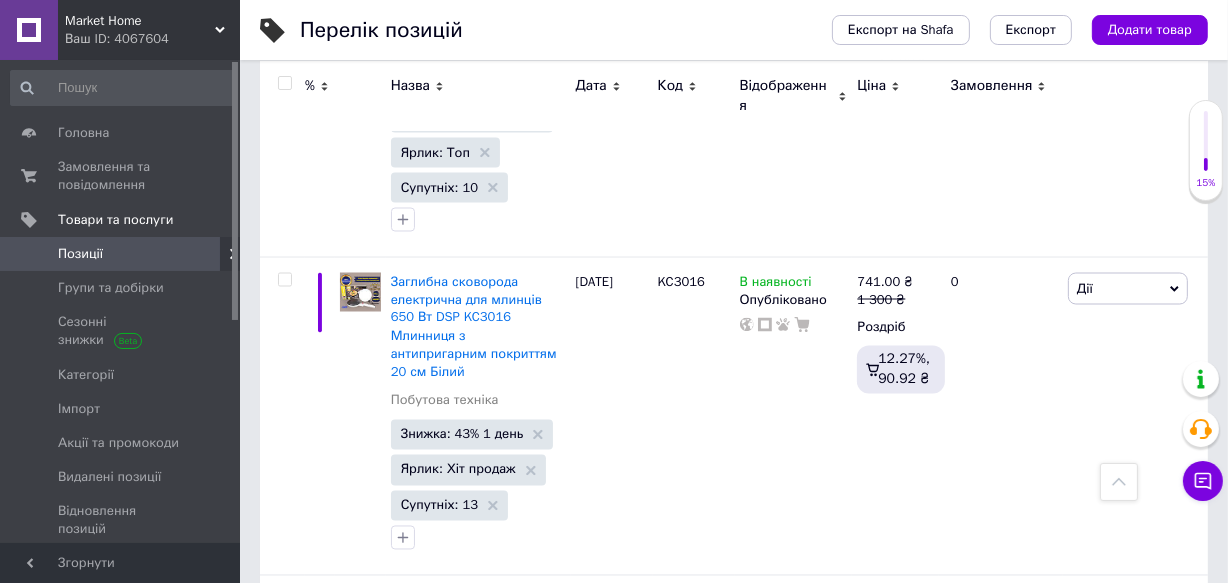 click on "2" at bounding box center (327, 1533) 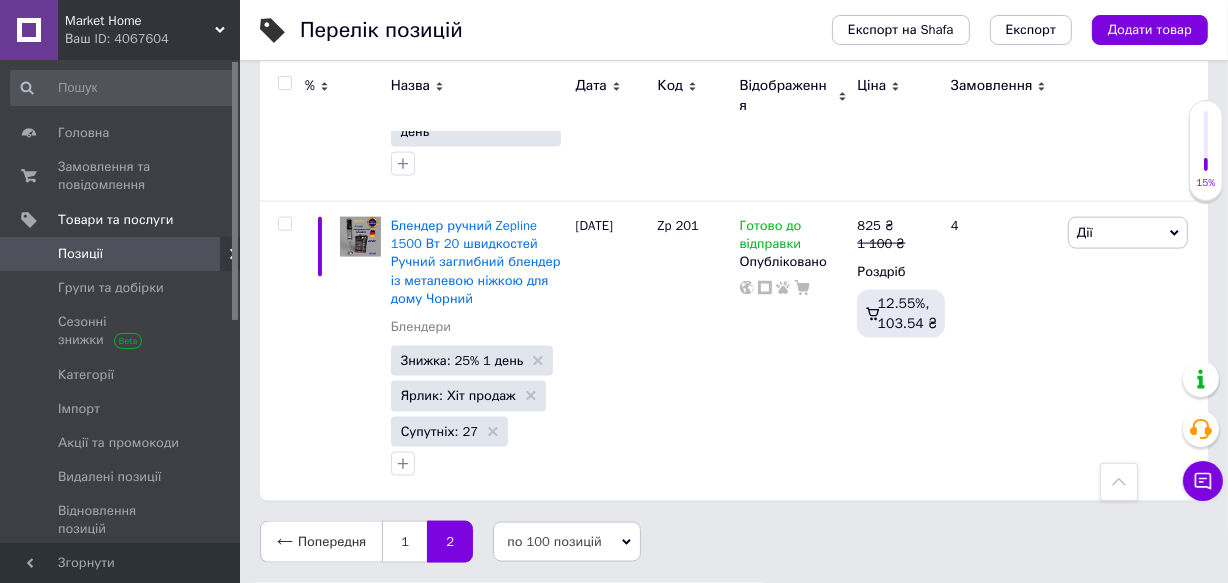 scroll, scrollTop: 15383, scrollLeft: 0, axis: vertical 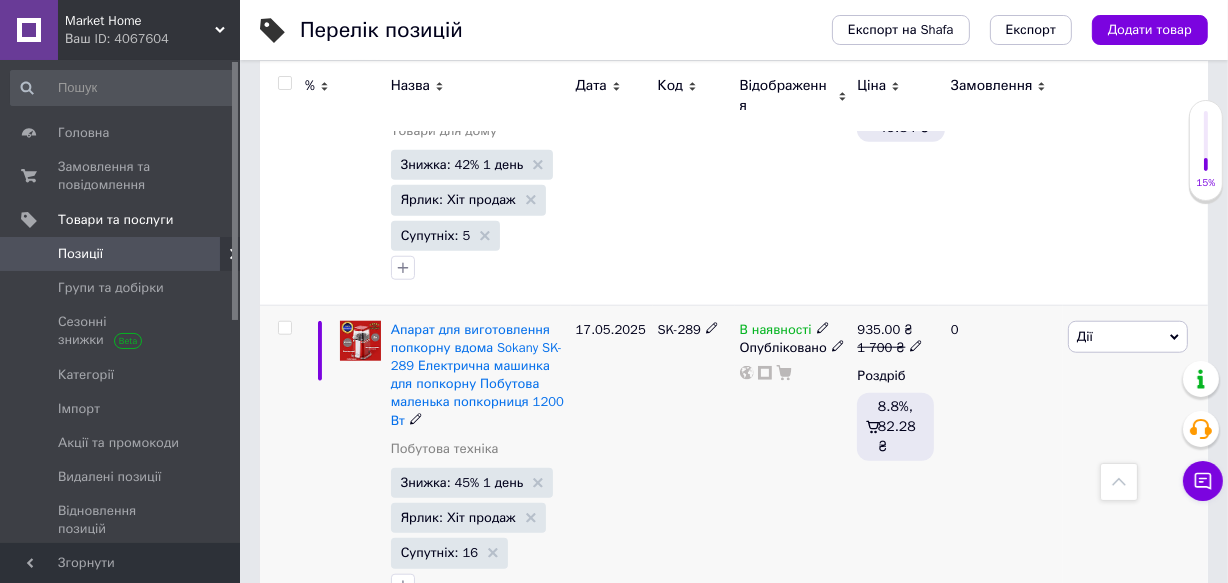 click on "Дії" at bounding box center (1128, 337) 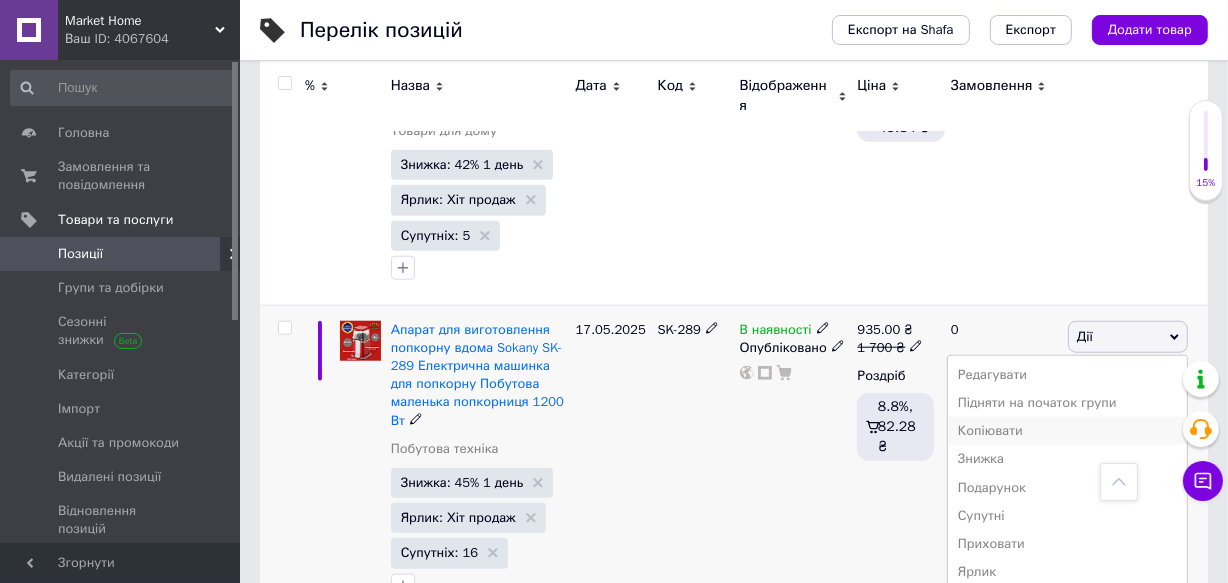 click on "Копіювати" at bounding box center (1067, 431) 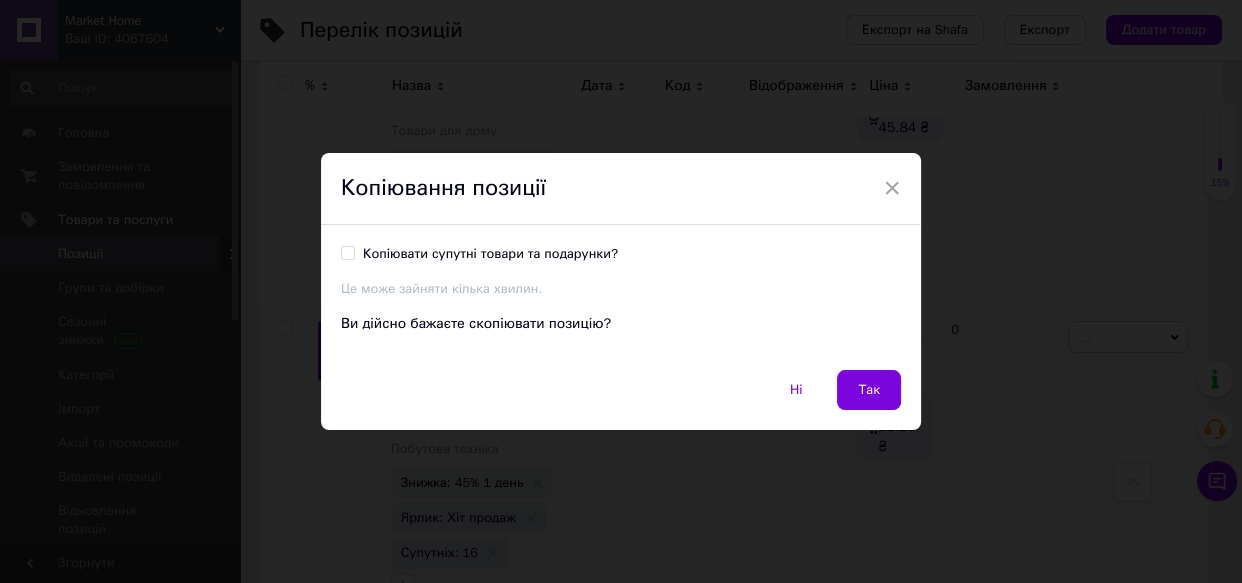 click on "Копіювати супутні товари та подарунки?" at bounding box center (347, 252) 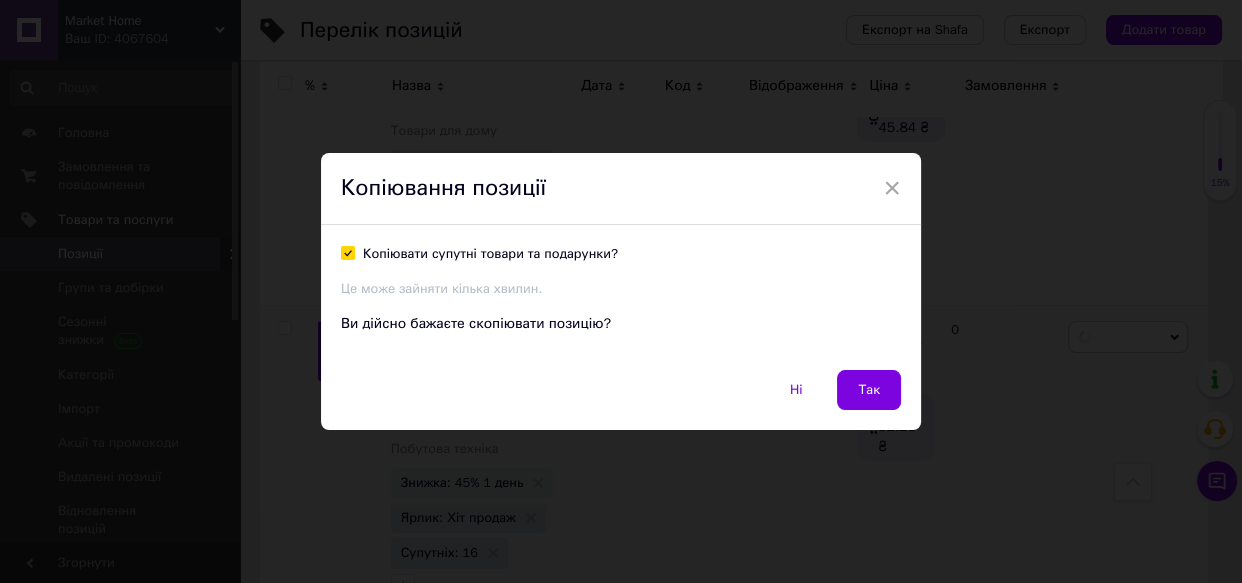 checkbox on "true" 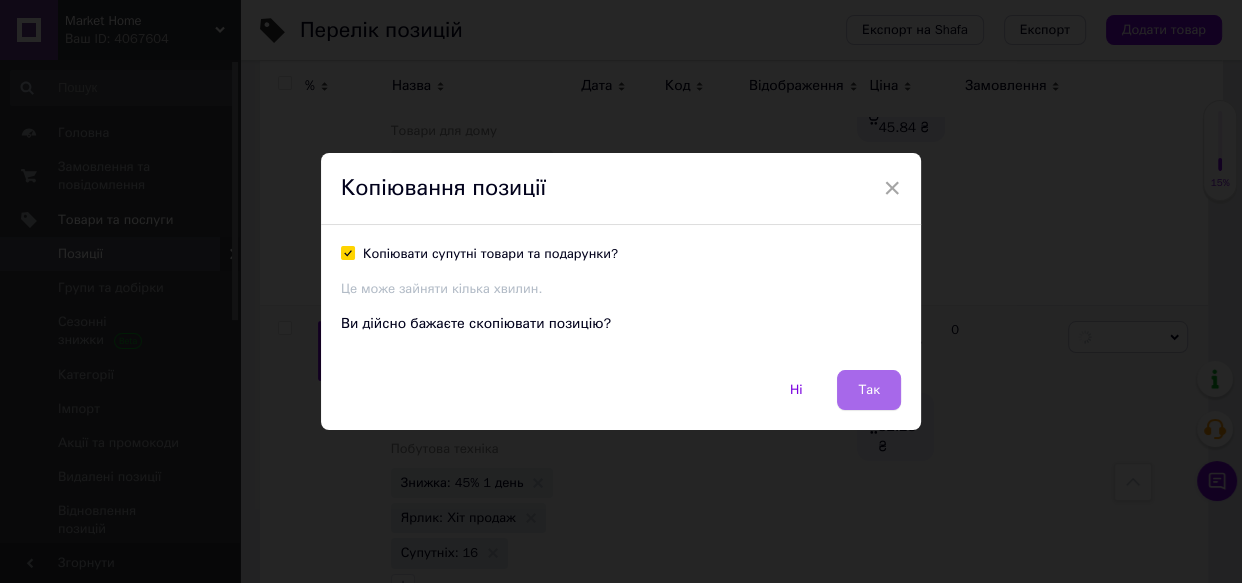 click on "Так" at bounding box center [869, 390] 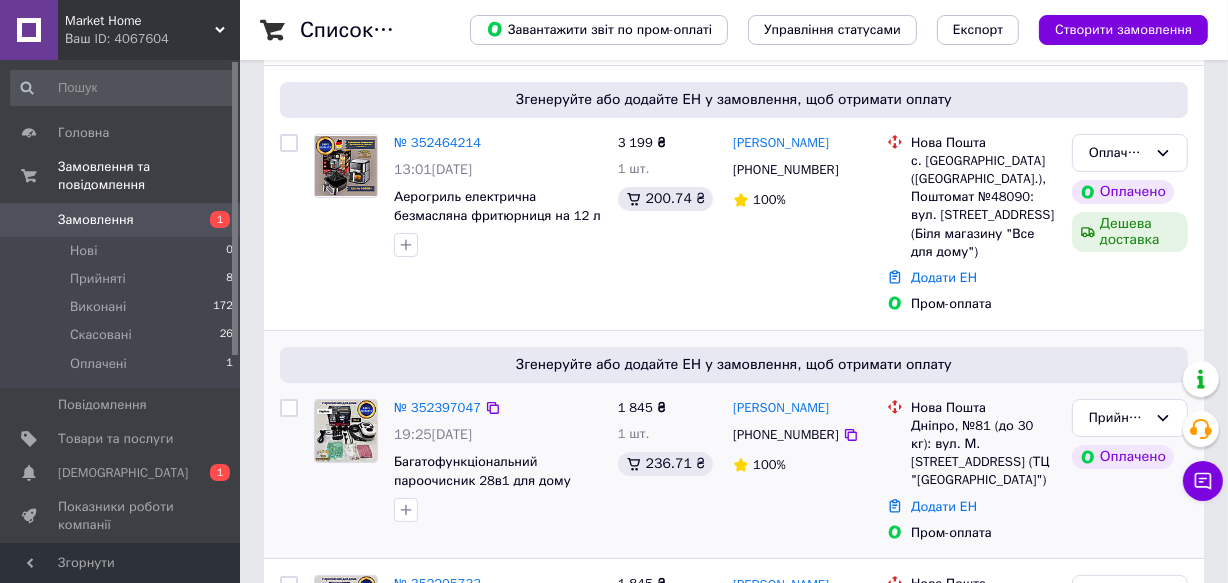 scroll, scrollTop: 181, scrollLeft: 0, axis: vertical 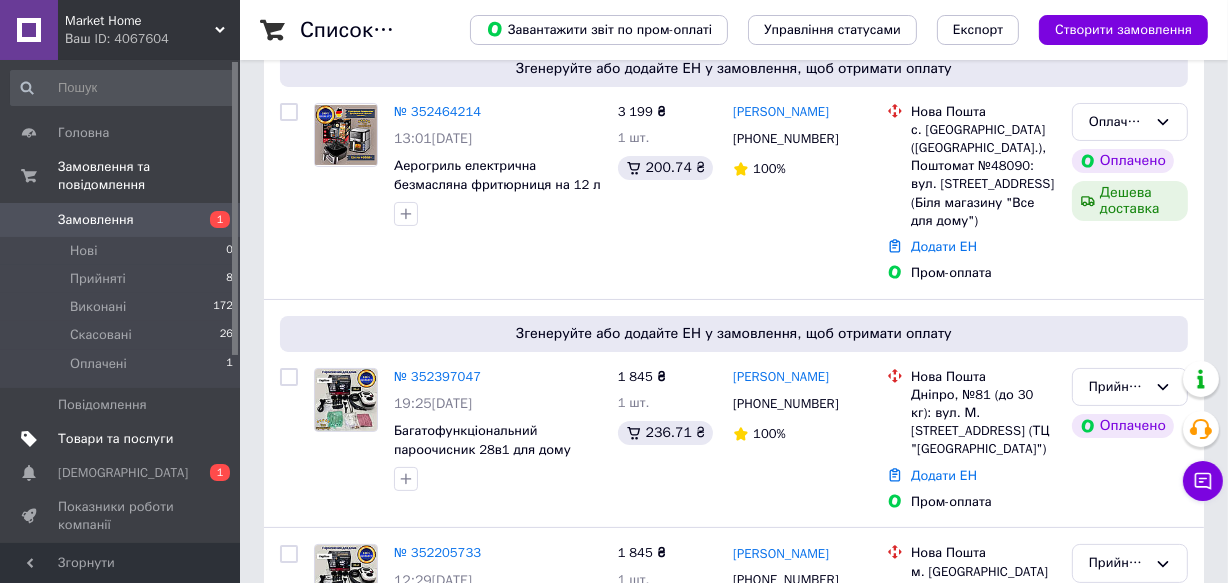 click on "Товари та послуги" at bounding box center [115, 439] 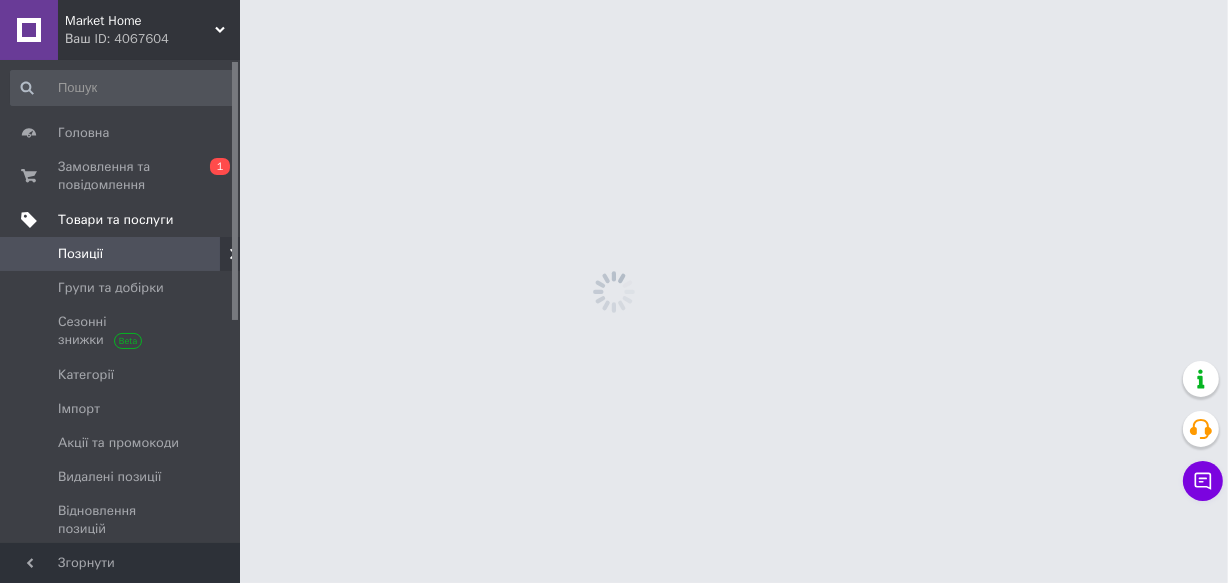 scroll, scrollTop: 0, scrollLeft: 0, axis: both 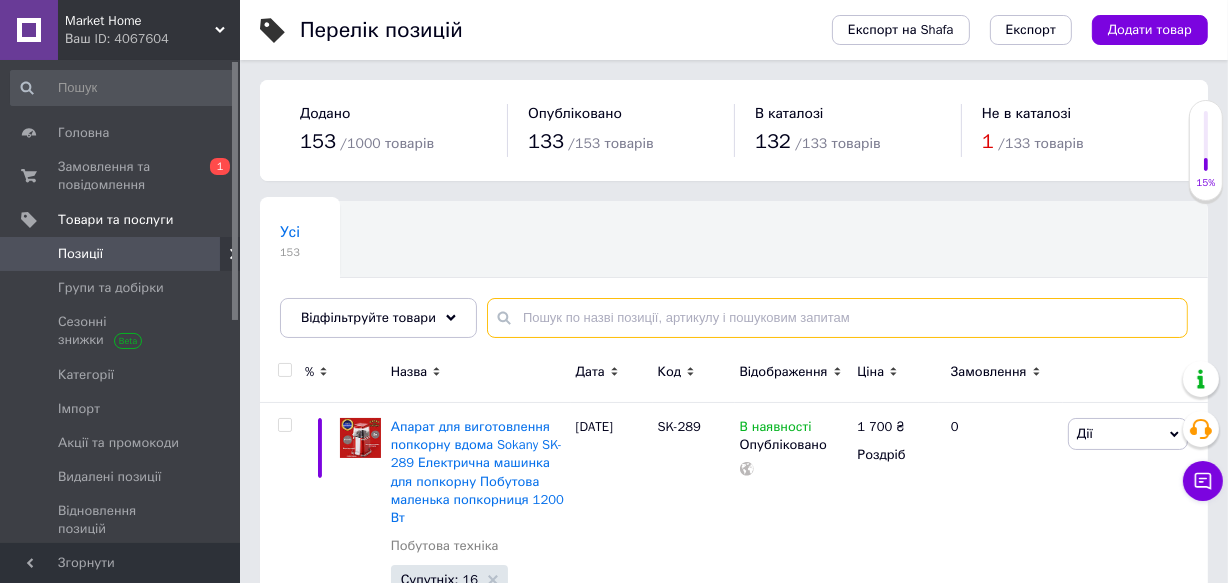 click at bounding box center [837, 318] 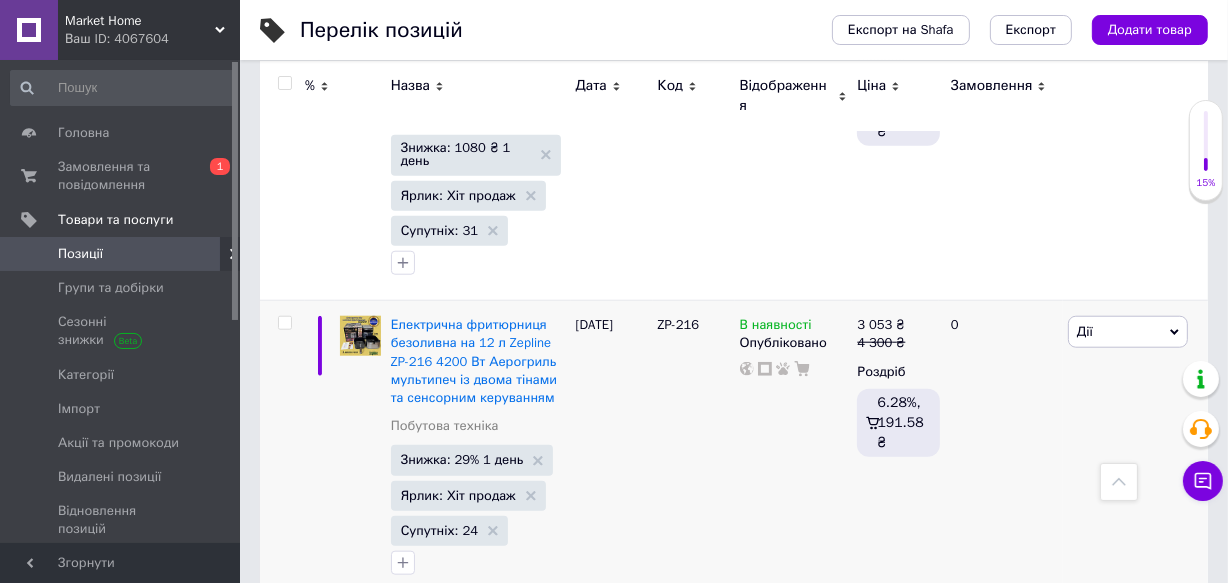 scroll, scrollTop: 1454, scrollLeft: 0, axis: vertical 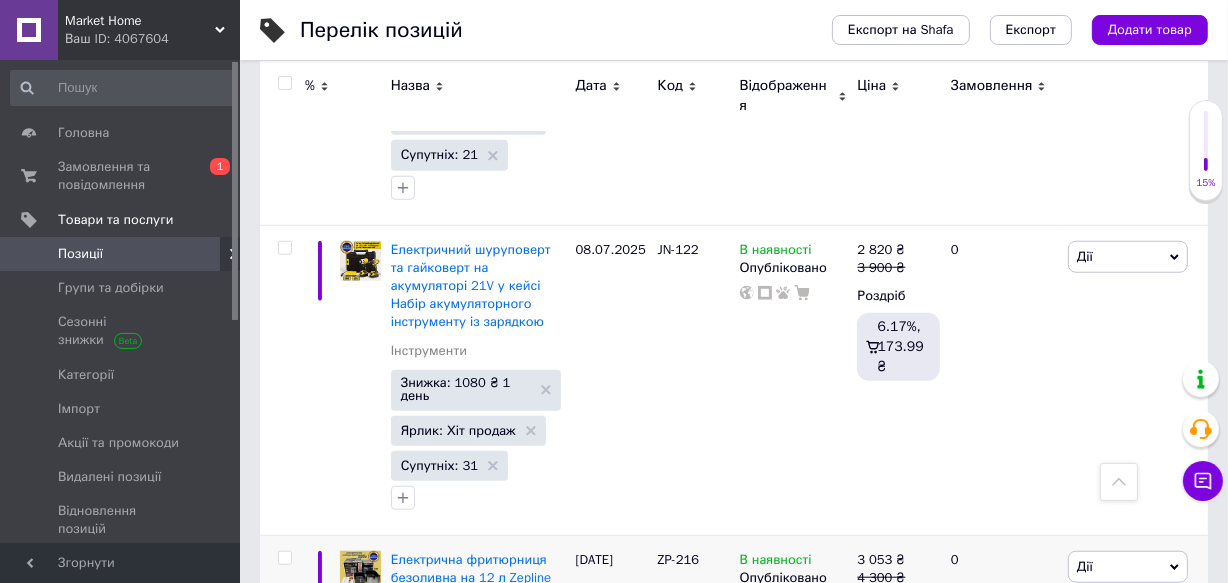 type on "127" 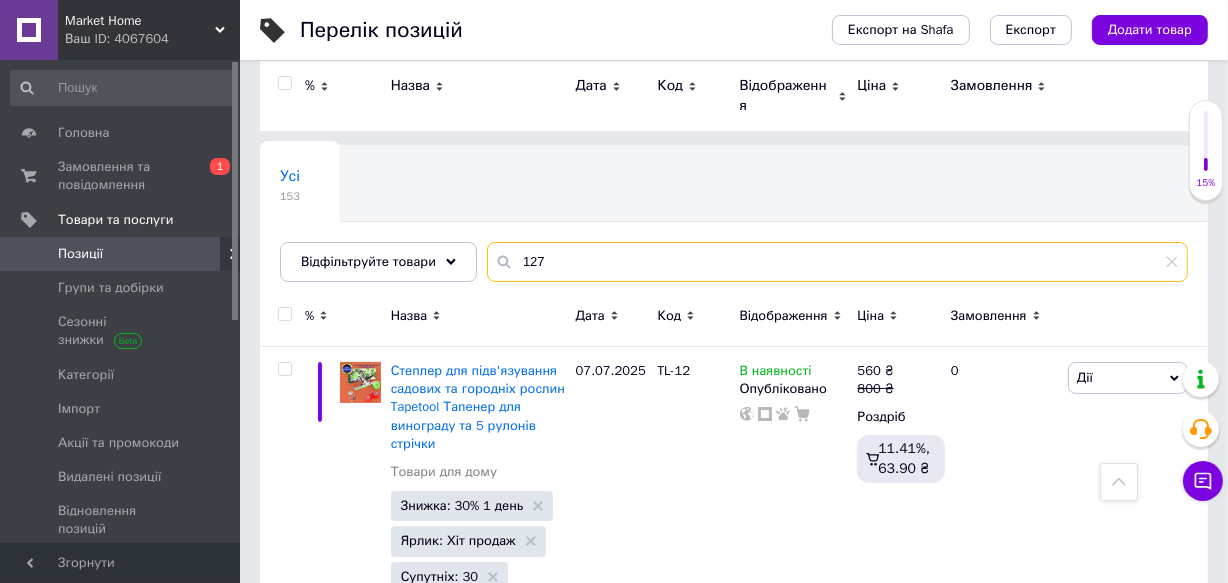 scroll, scrollTop: 0, scrollLeft: 0, axis: both 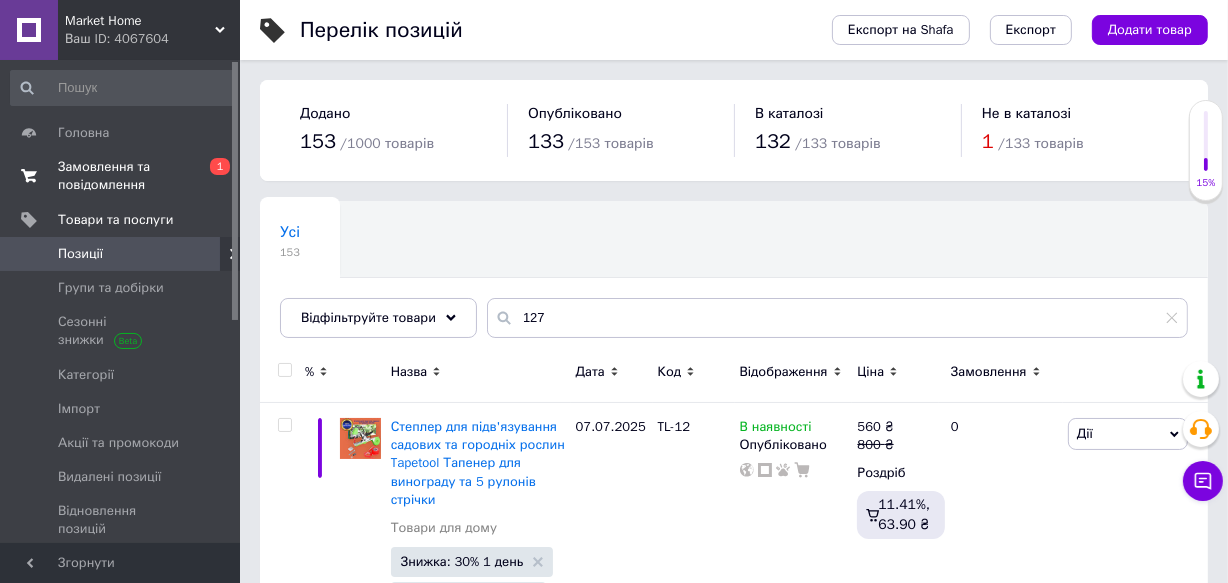 click on "Замовлення та повідомлення" at bounding box center (121, 176) 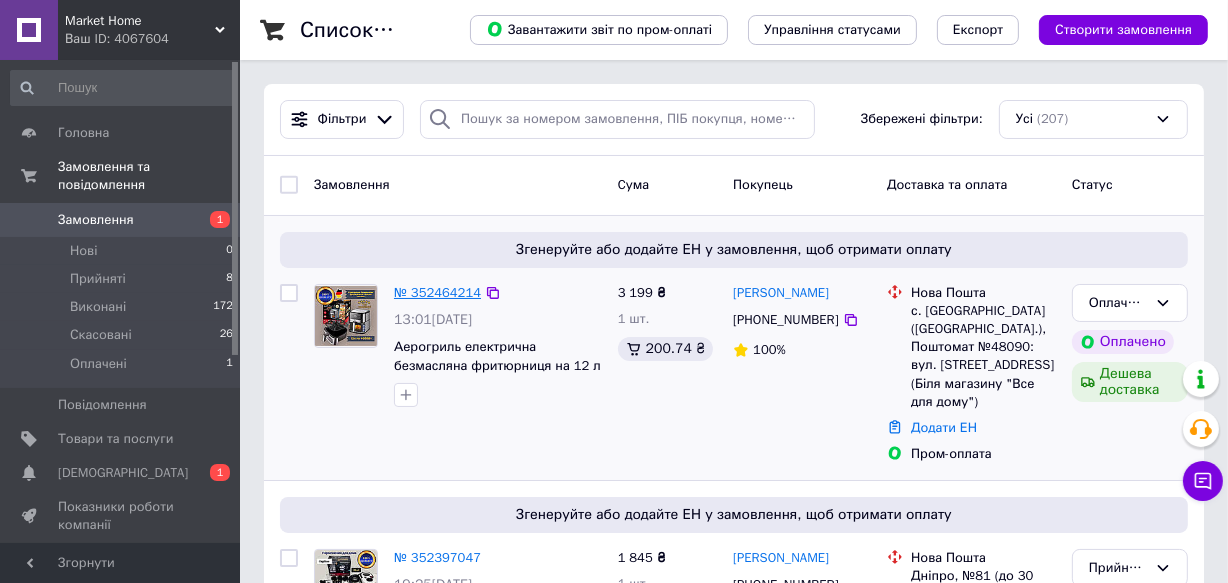 click on "№ 352464214" at bounding box center (437, 292) 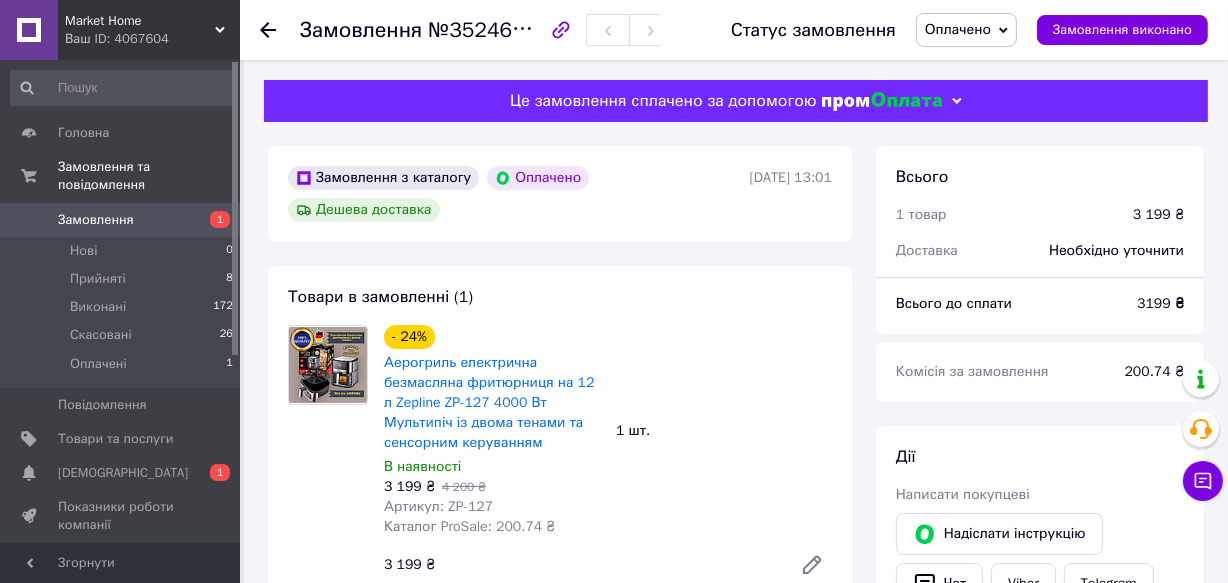 scroll, scrollTop: 90, scrollLeft: 0, axis: vertical 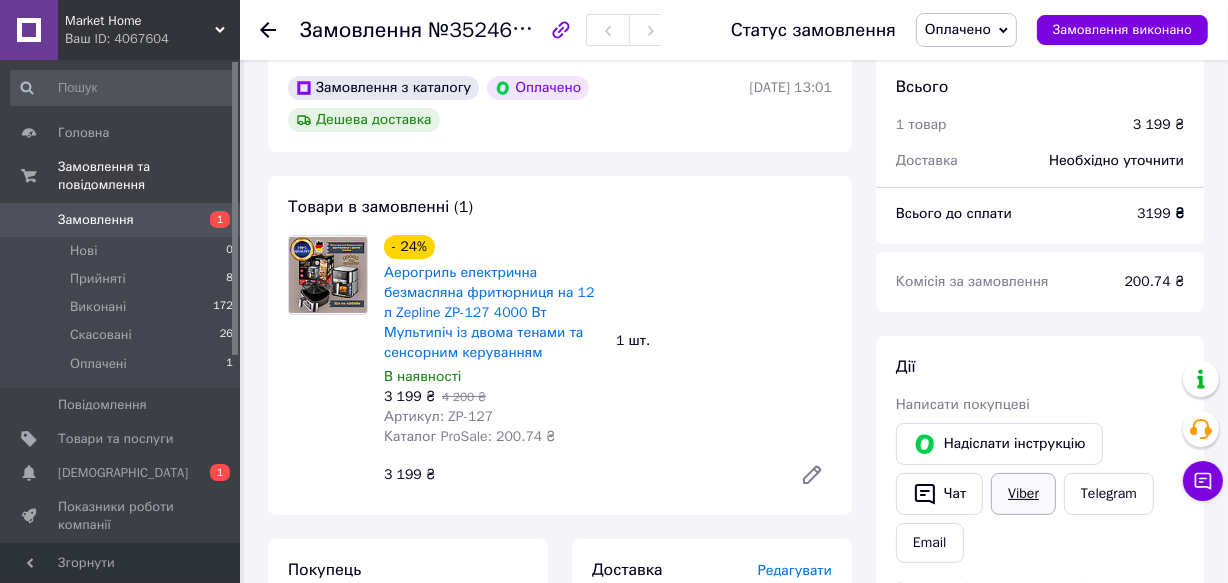 click on "Viber" at bounding box center [1023, 494] 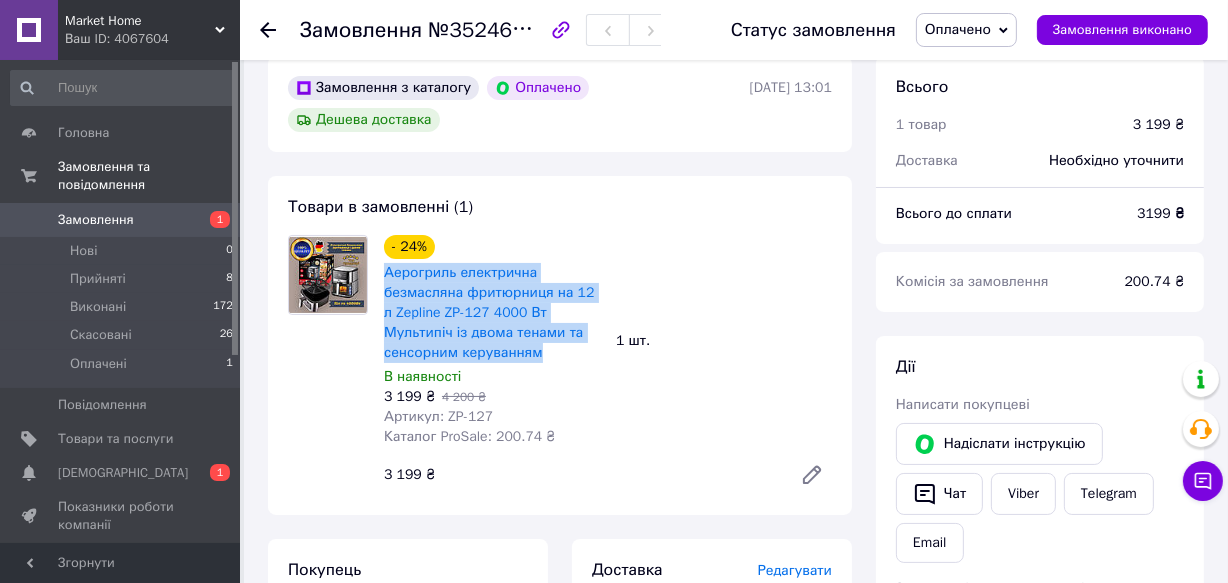 drag, startPoint x: 381, startPoint y: 273, endPoint x: 467, endPoint y: 350, distance: 115.43397 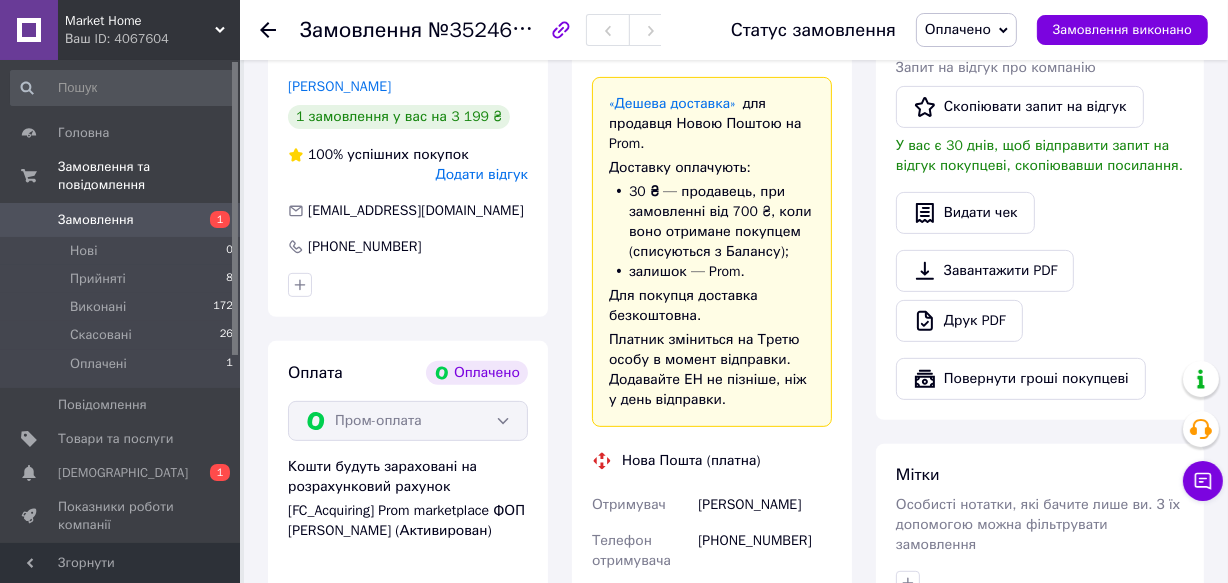 scroll, scrollTop: 636, scrollLeft: 0, axis: vertical 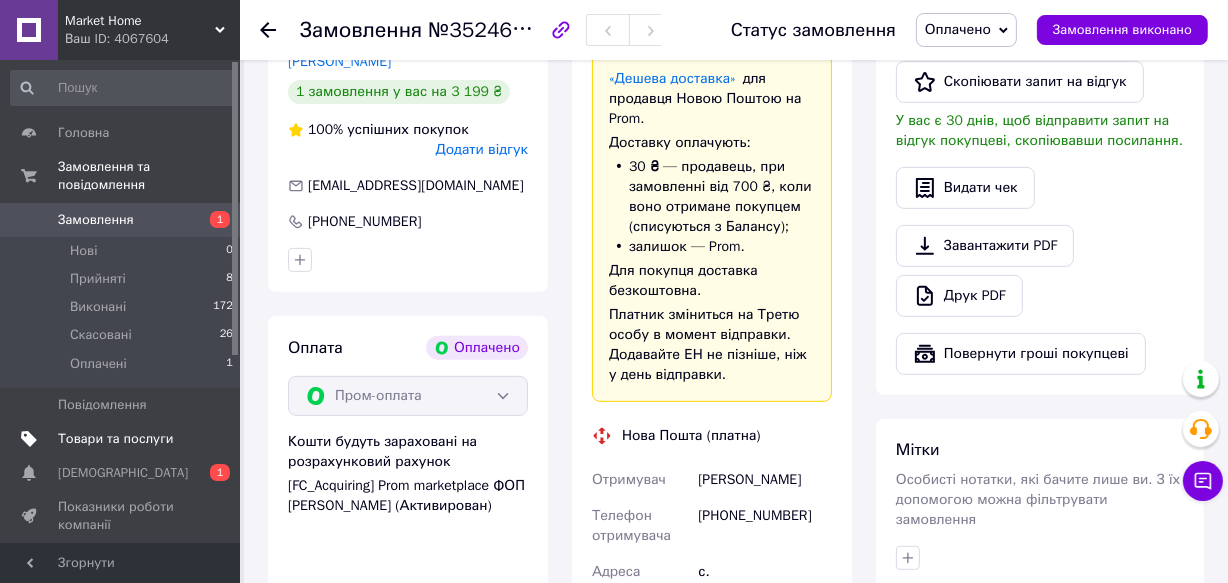 click on "Товари та послуги" at bounding box center (122, 439) 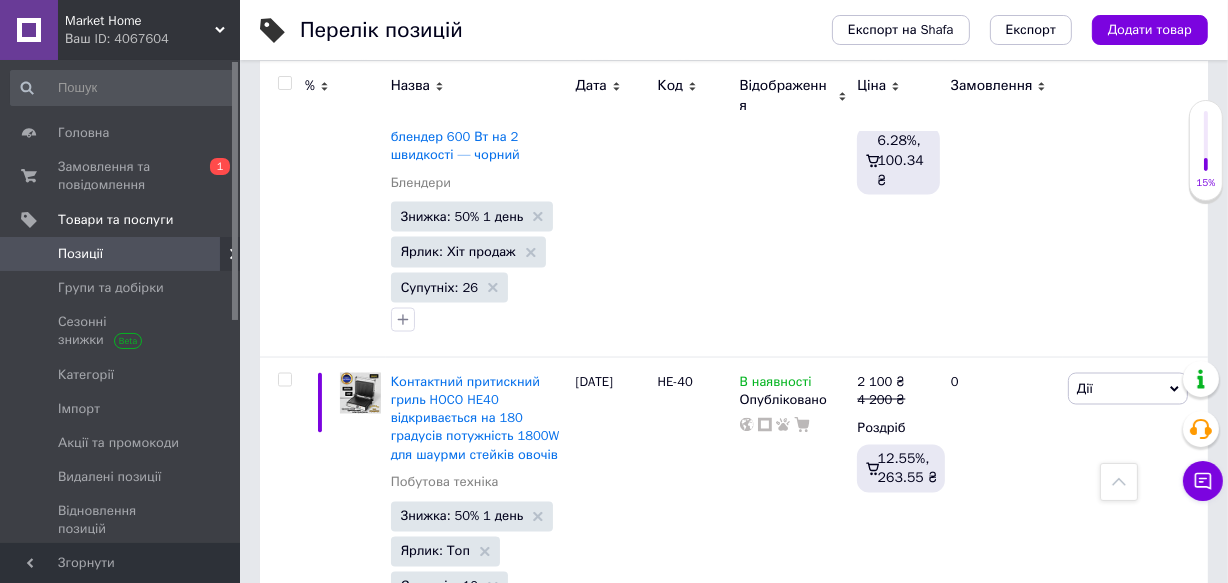 scroll, scrollTop: 30047, scrollLeft: 0, axis: vertical 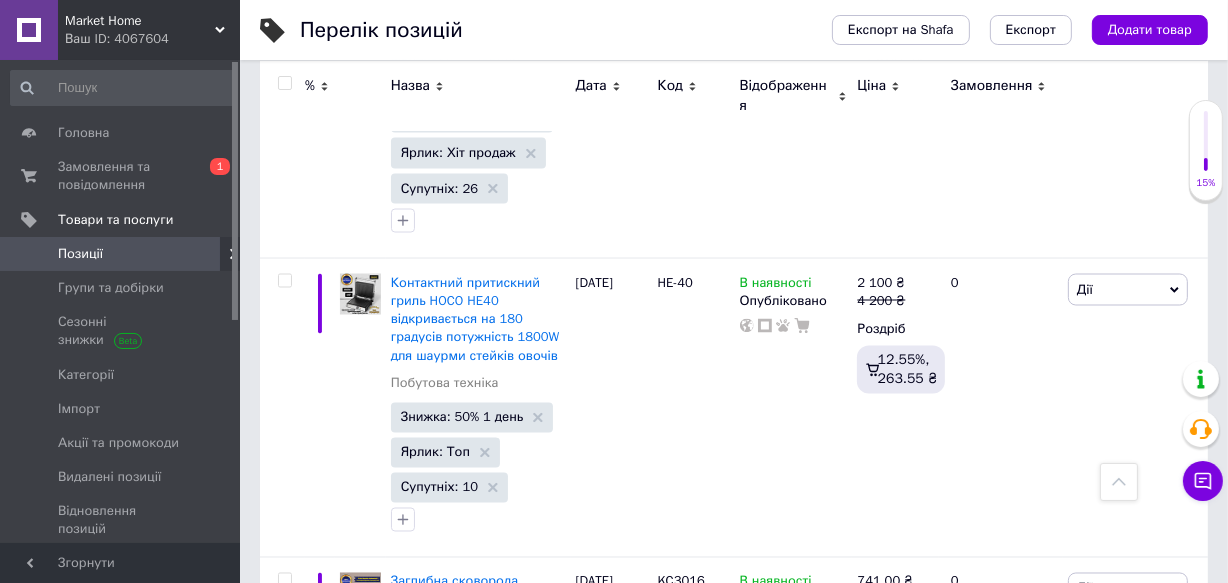 click on "2" at bounding box center (327, 1516) 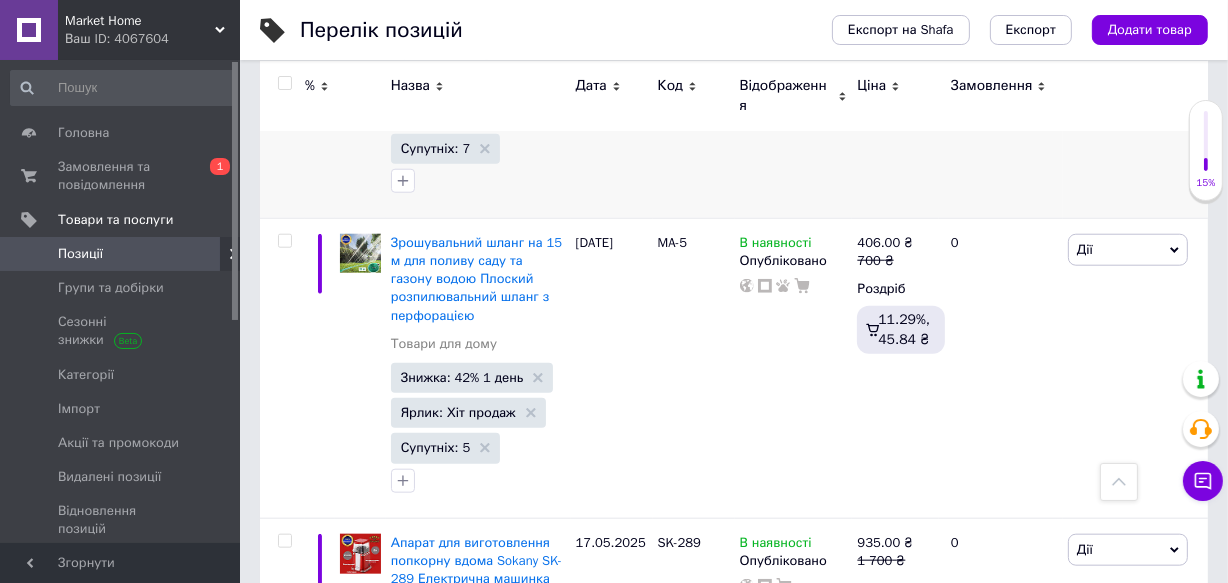 scroll, scrollTop: 1773, scrollLeft: 0, axis: vertical 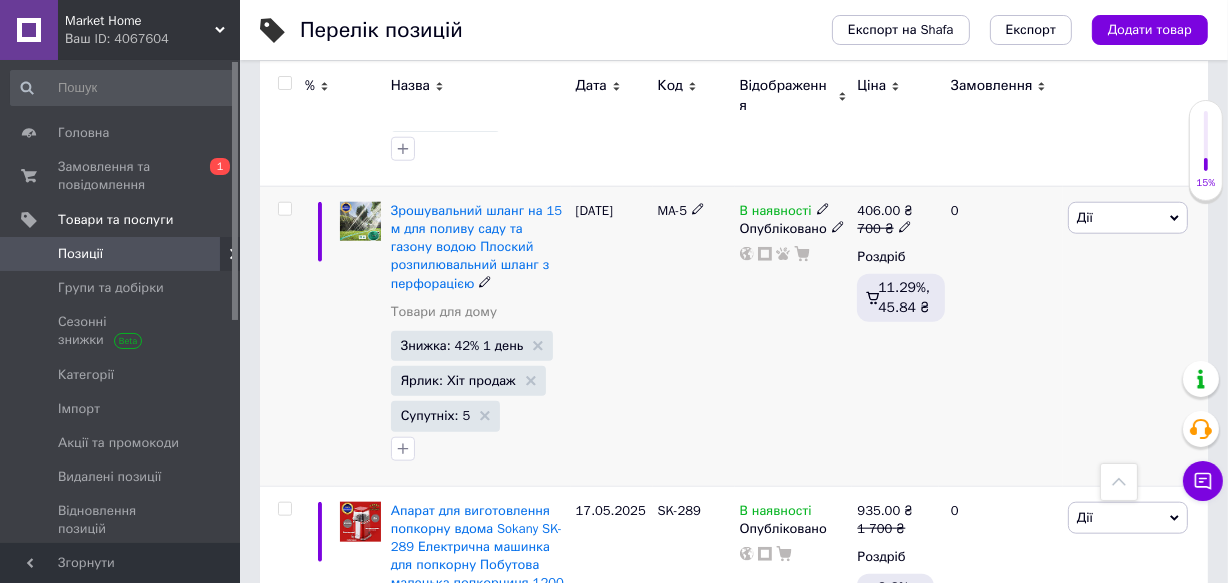 click on "Дії" at bounding box center (1128, 218) 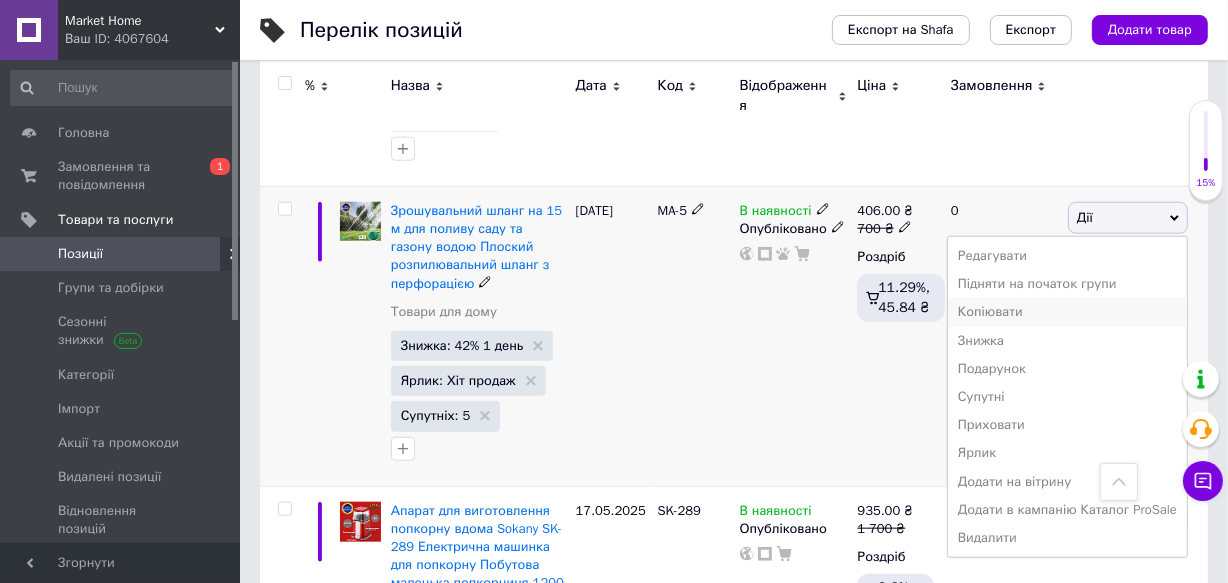 click on "Копіювати" at bounding box center (1067, 312) 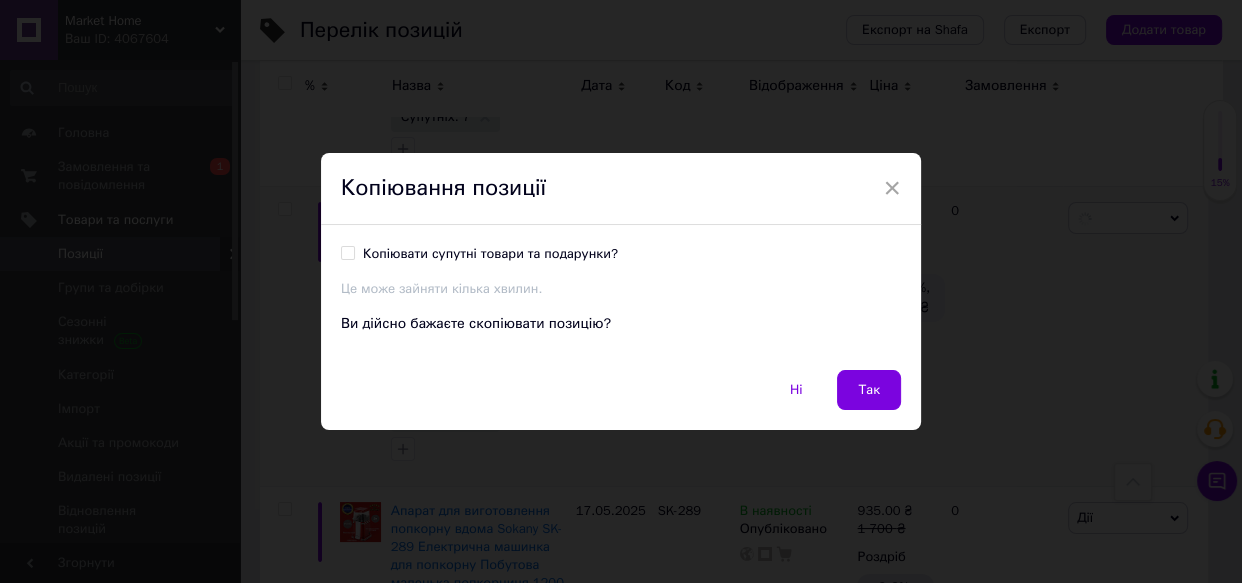 click on "Копіювати супутні товари та подарунки?" at bounding box center [347, 252] 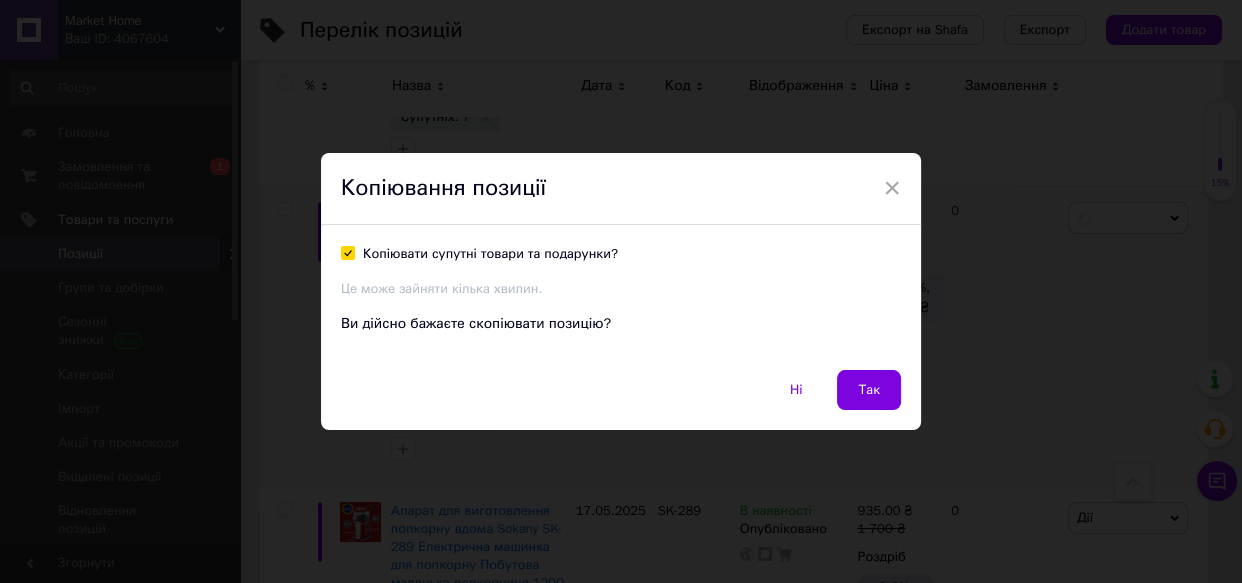 checkbox on "true" 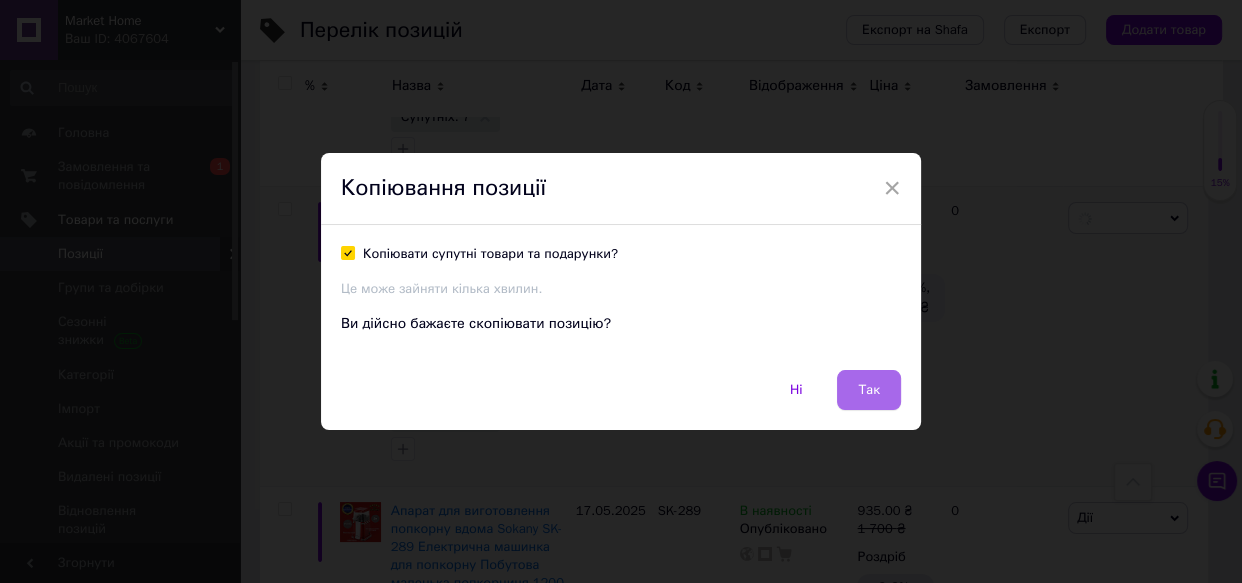 click on "Так" at bounding box center (869, 390) 